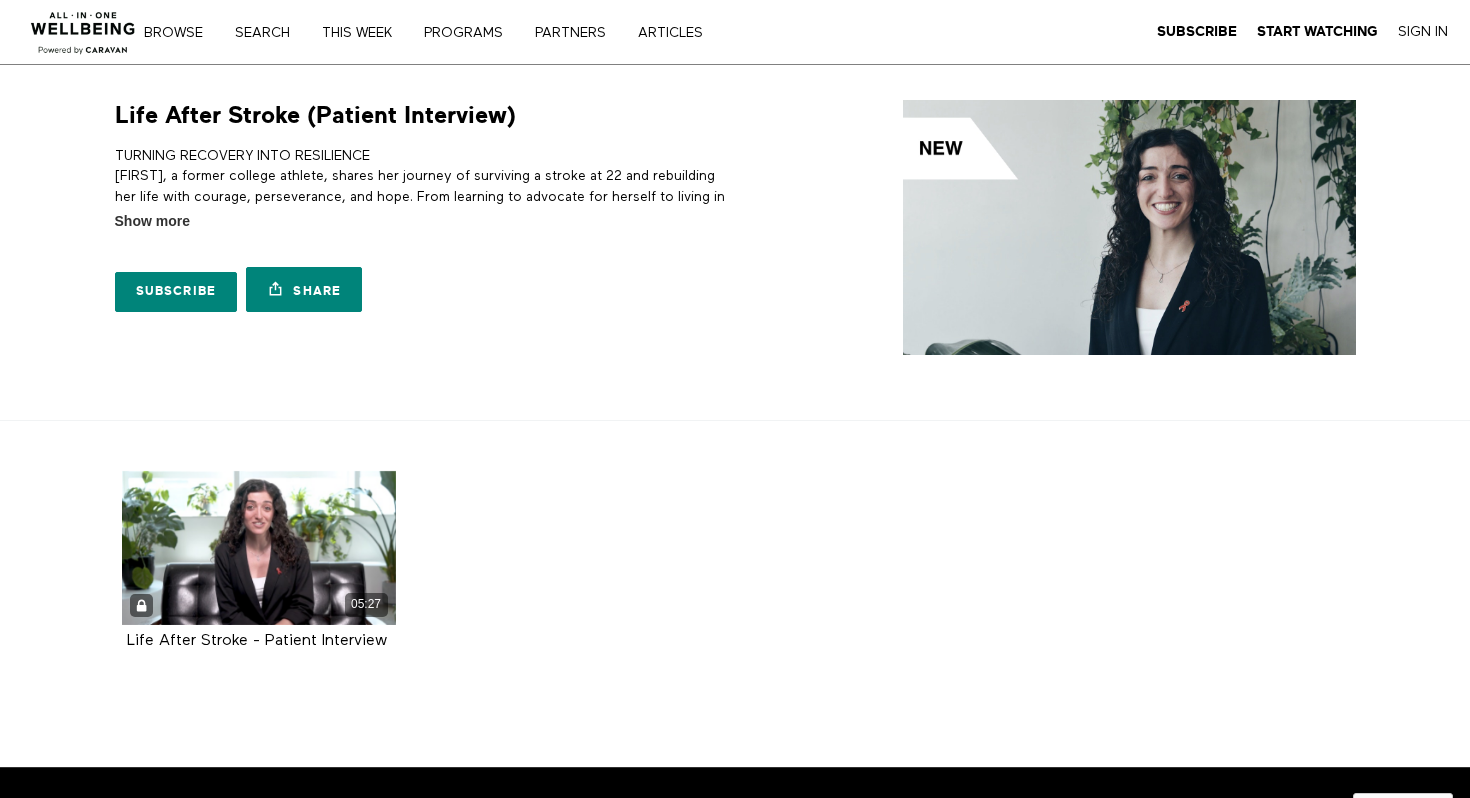 scroll, scrollTop: 0, scrollLeft: 0, axis: both 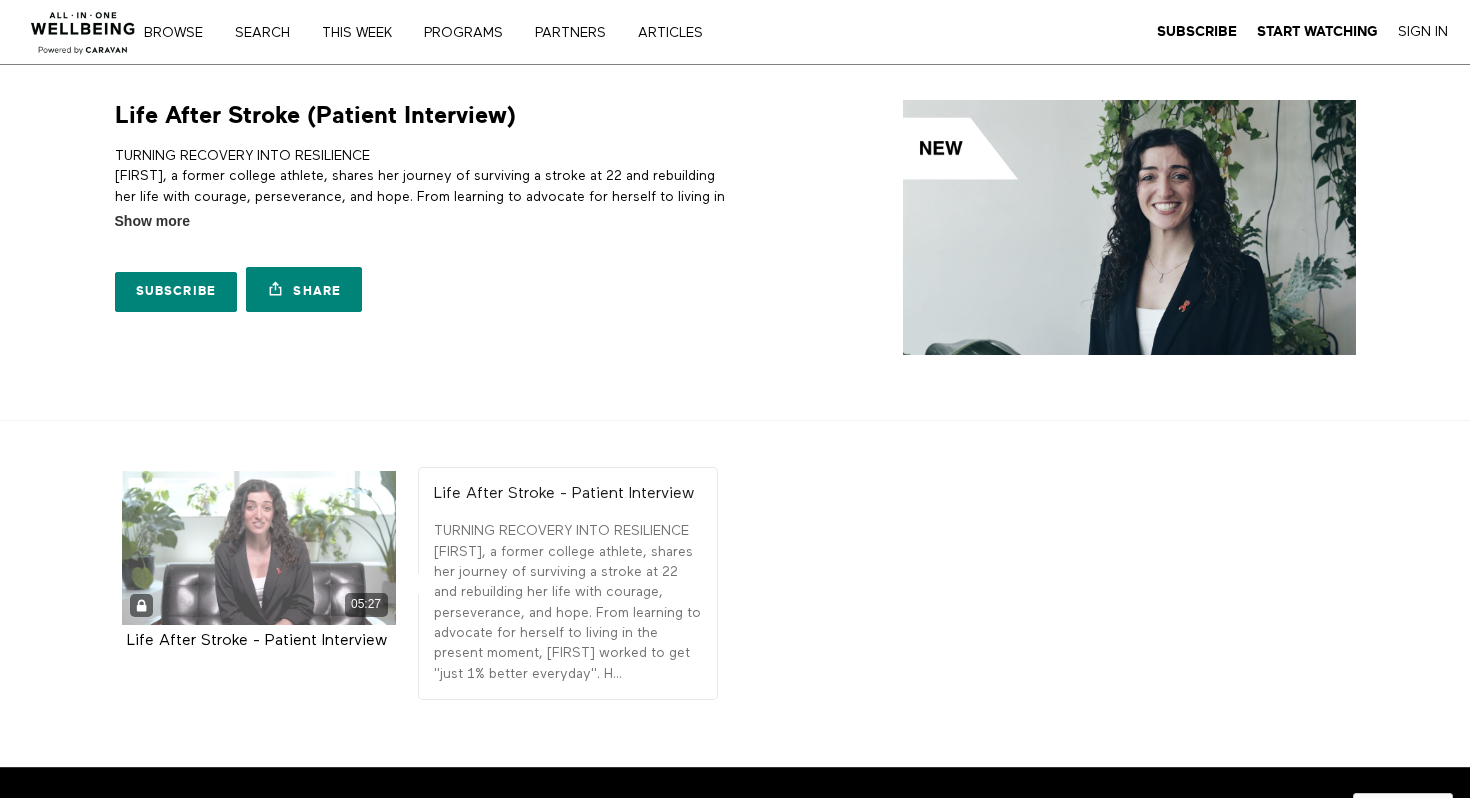 click on "05:27" at bounding box center [259, 548] 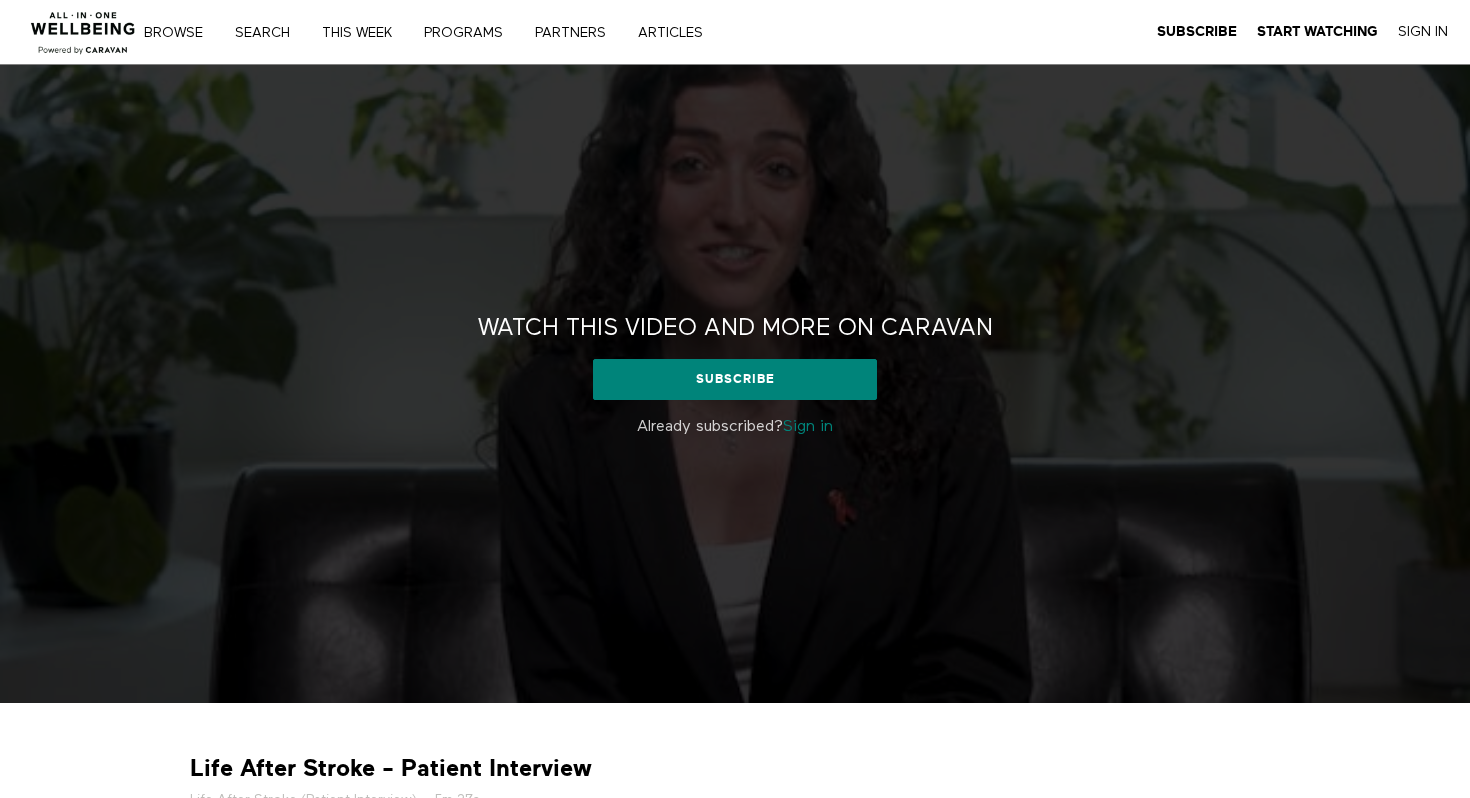 scroll, scrollTop: 0, scrollLeft: 0, axis: both 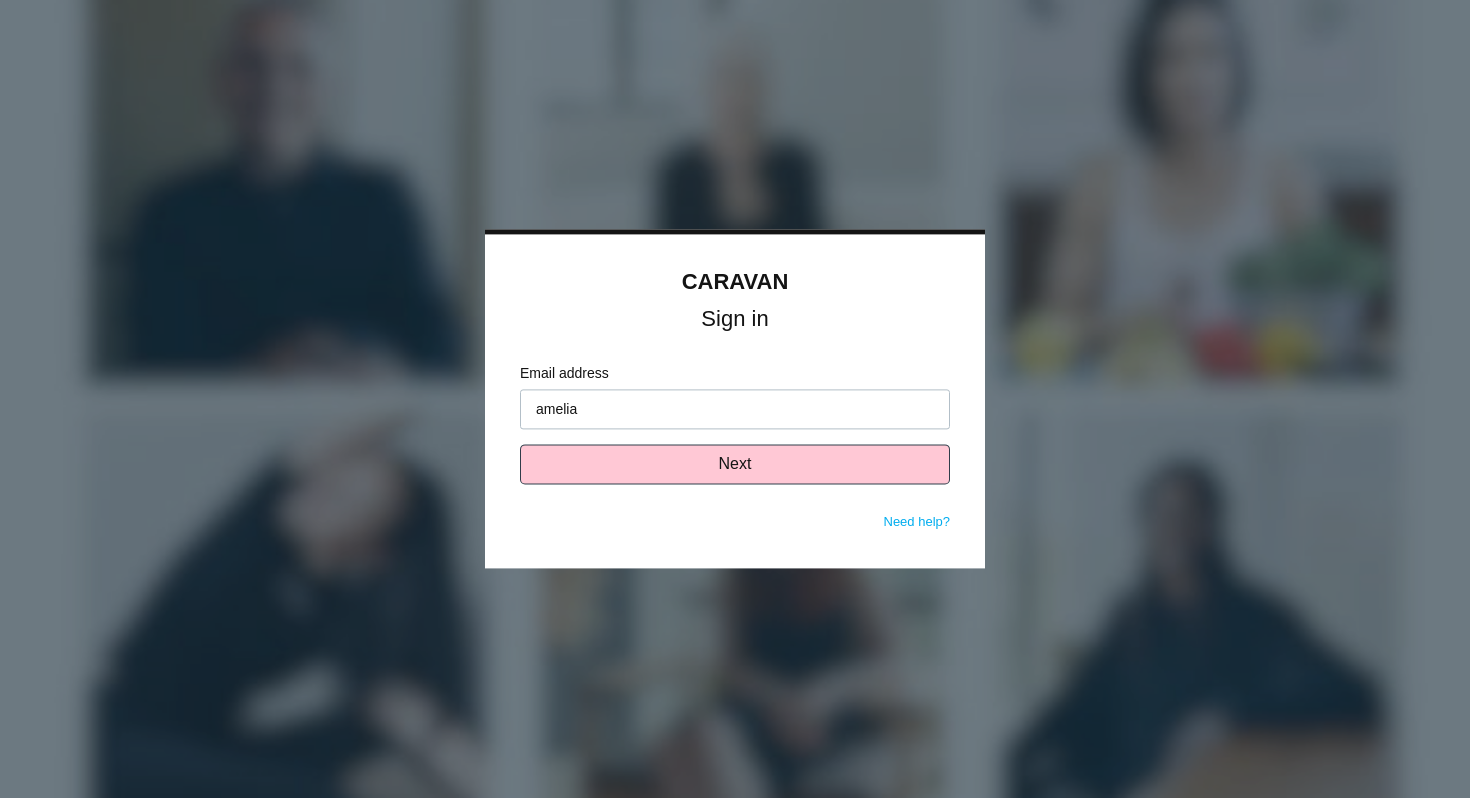 type on "amelia.jukita@caravanwellness.com" 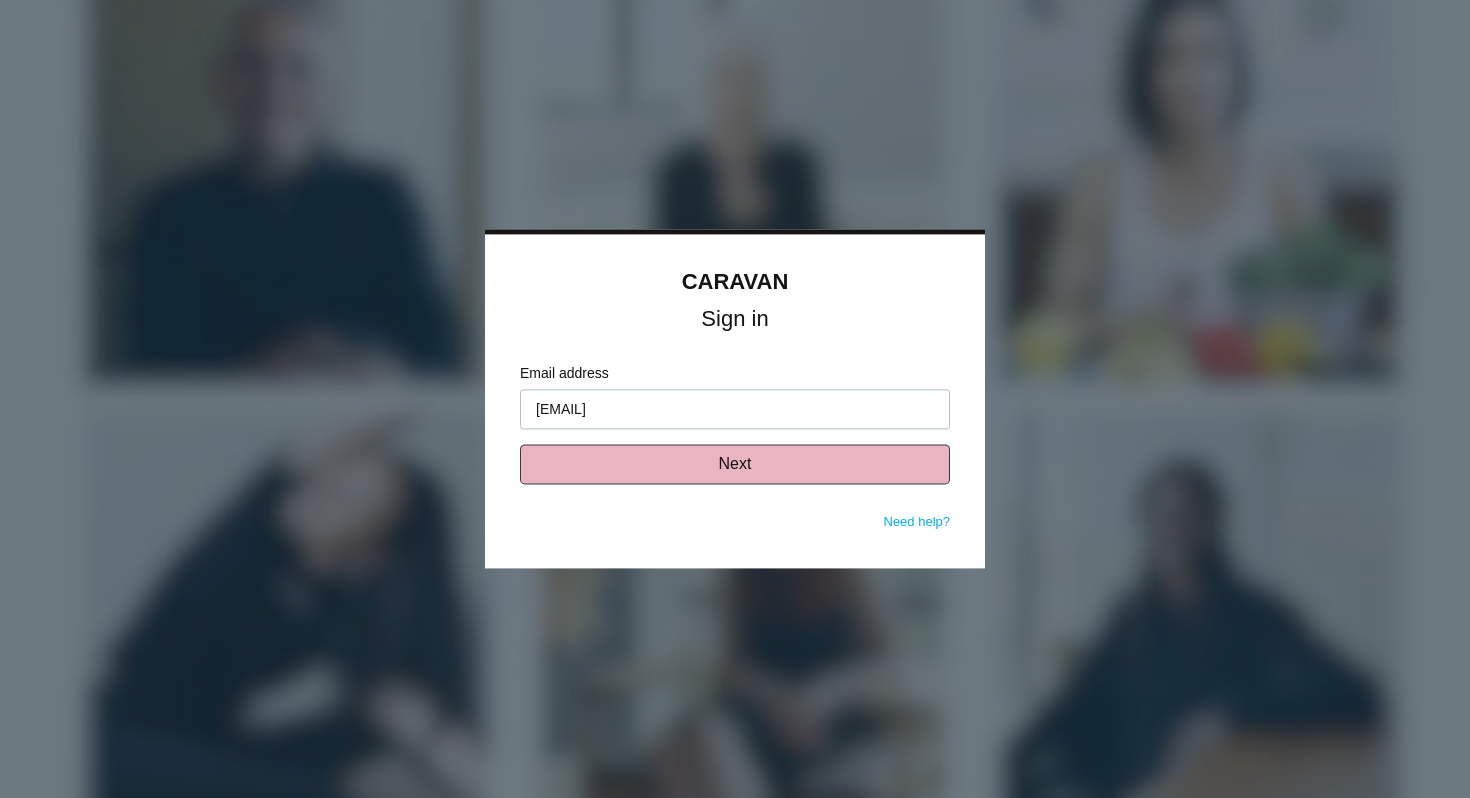 click on "Next" at bounding box center (735, 465) 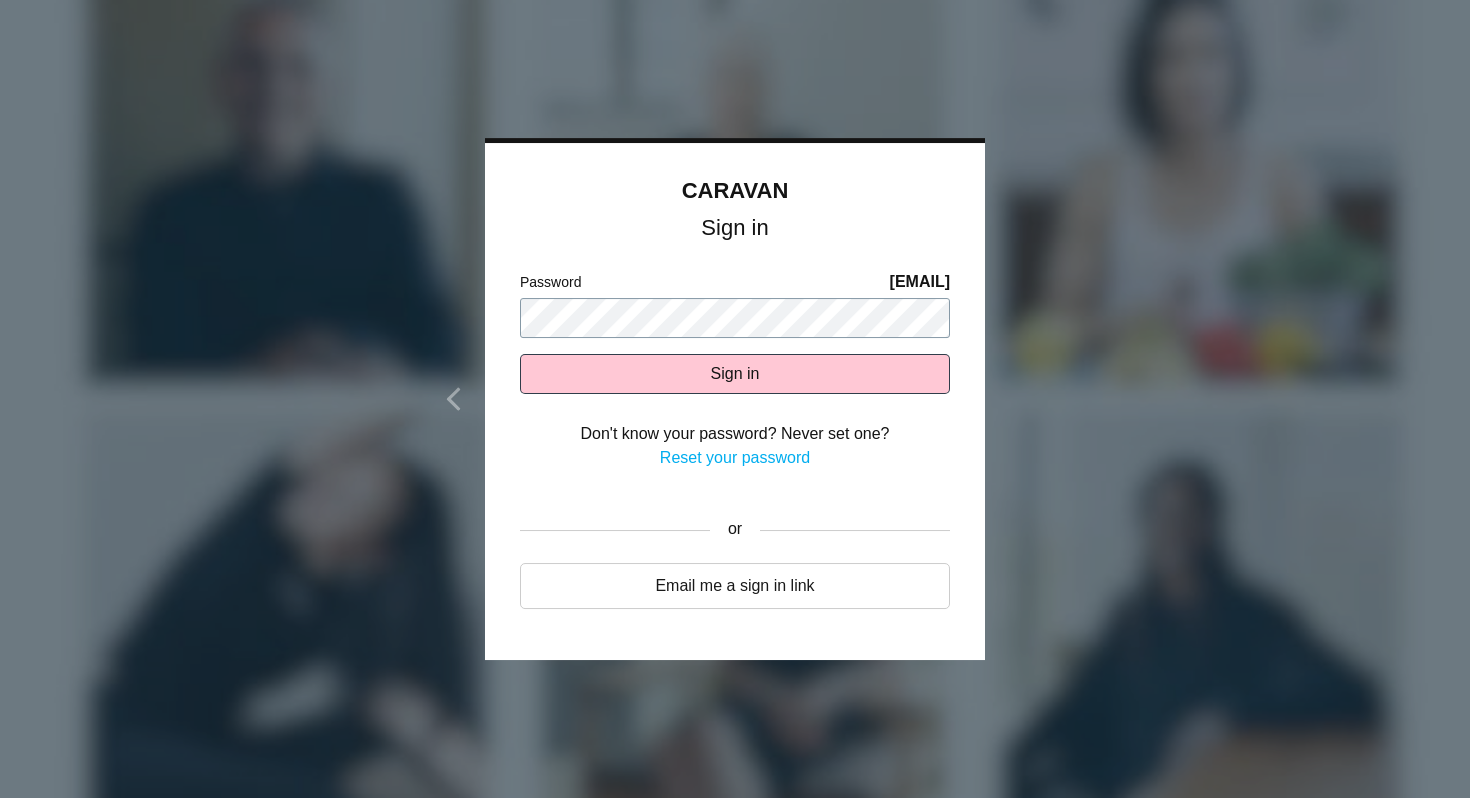 click on "Sign in" at bounding box center [735, 374] 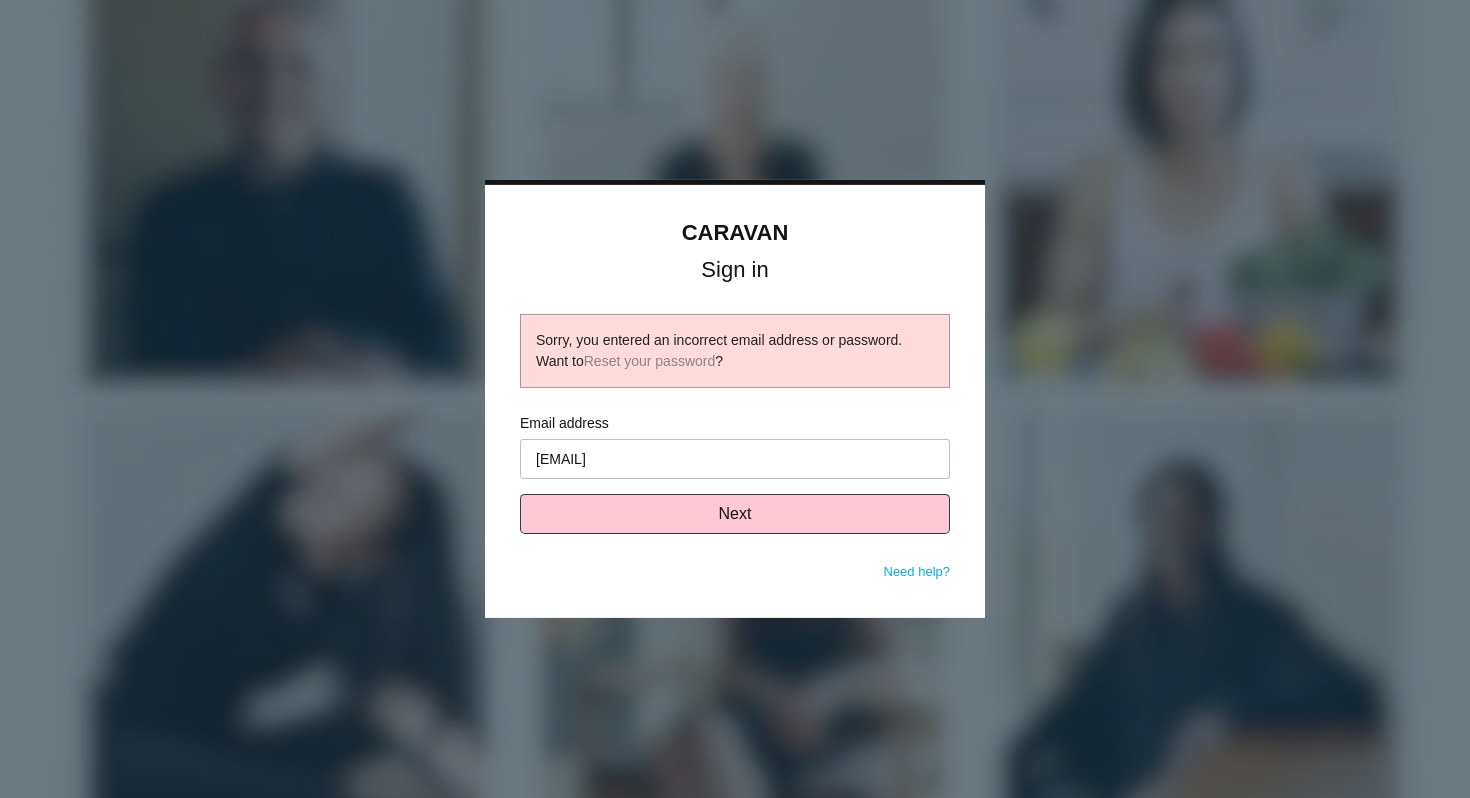 scroll, scrollTop: 0, scrollLeft: 0, axis: both 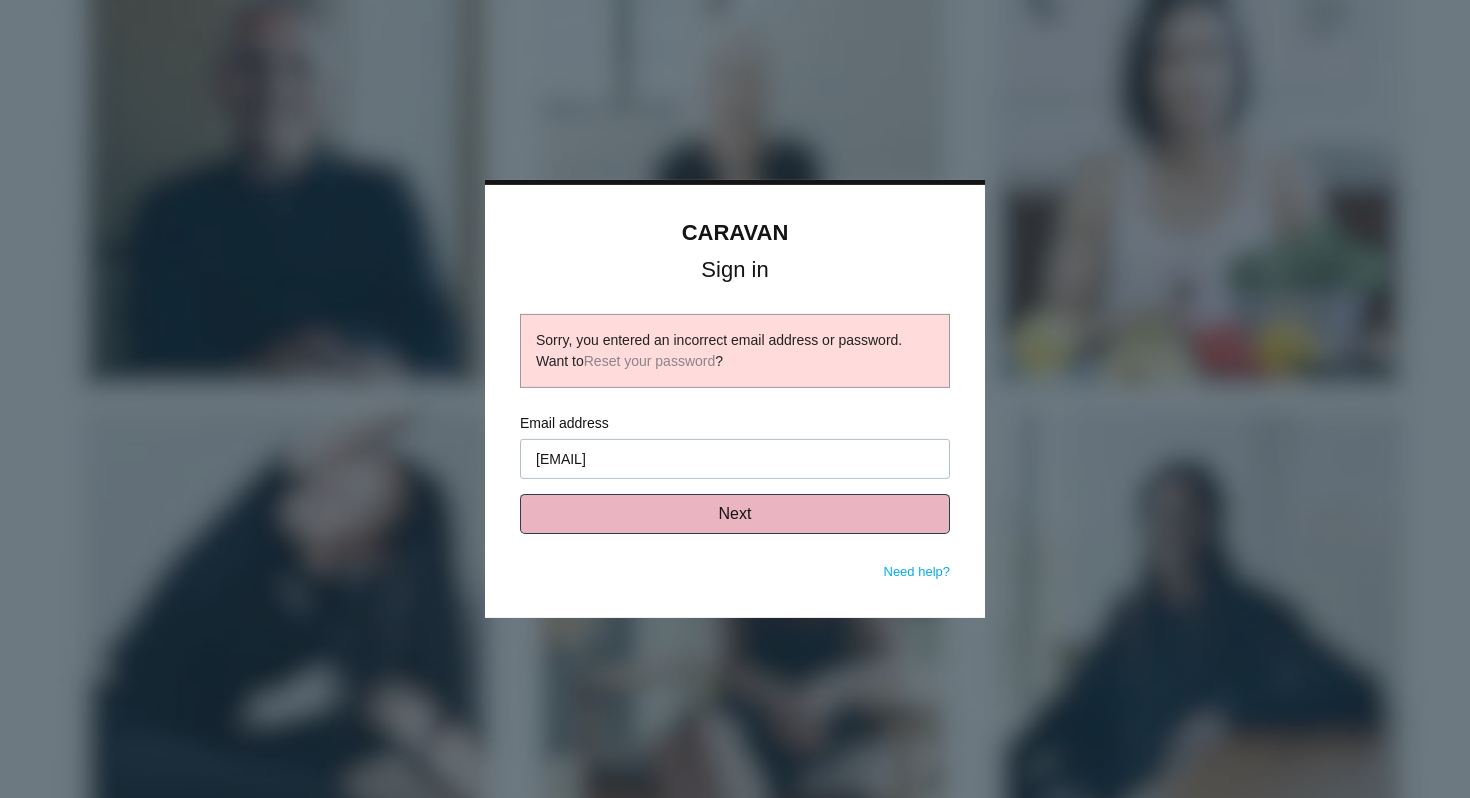 click on "Next" at bounding box center [735, 514] 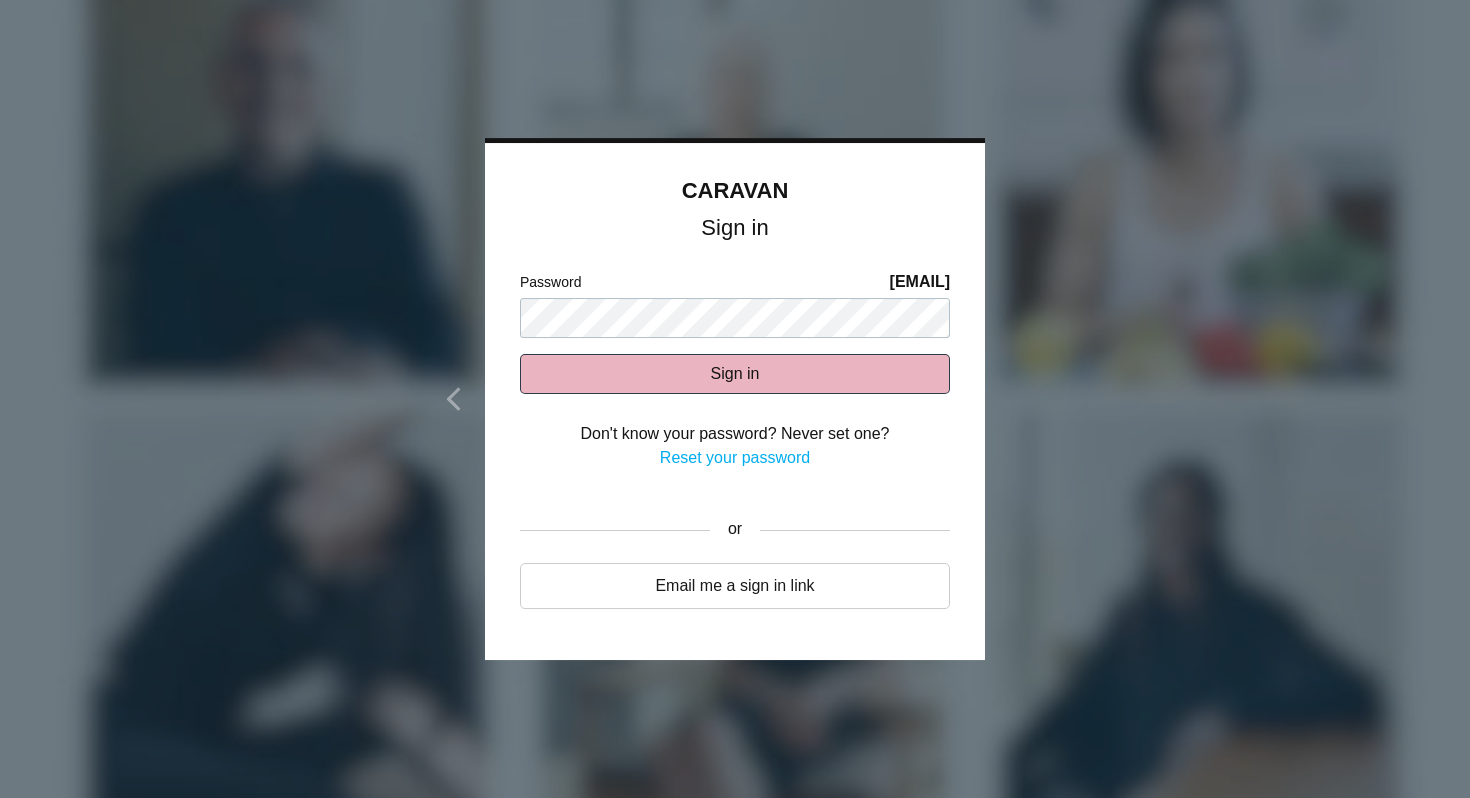 click on "Sign in" at bounding box center (735, 374) 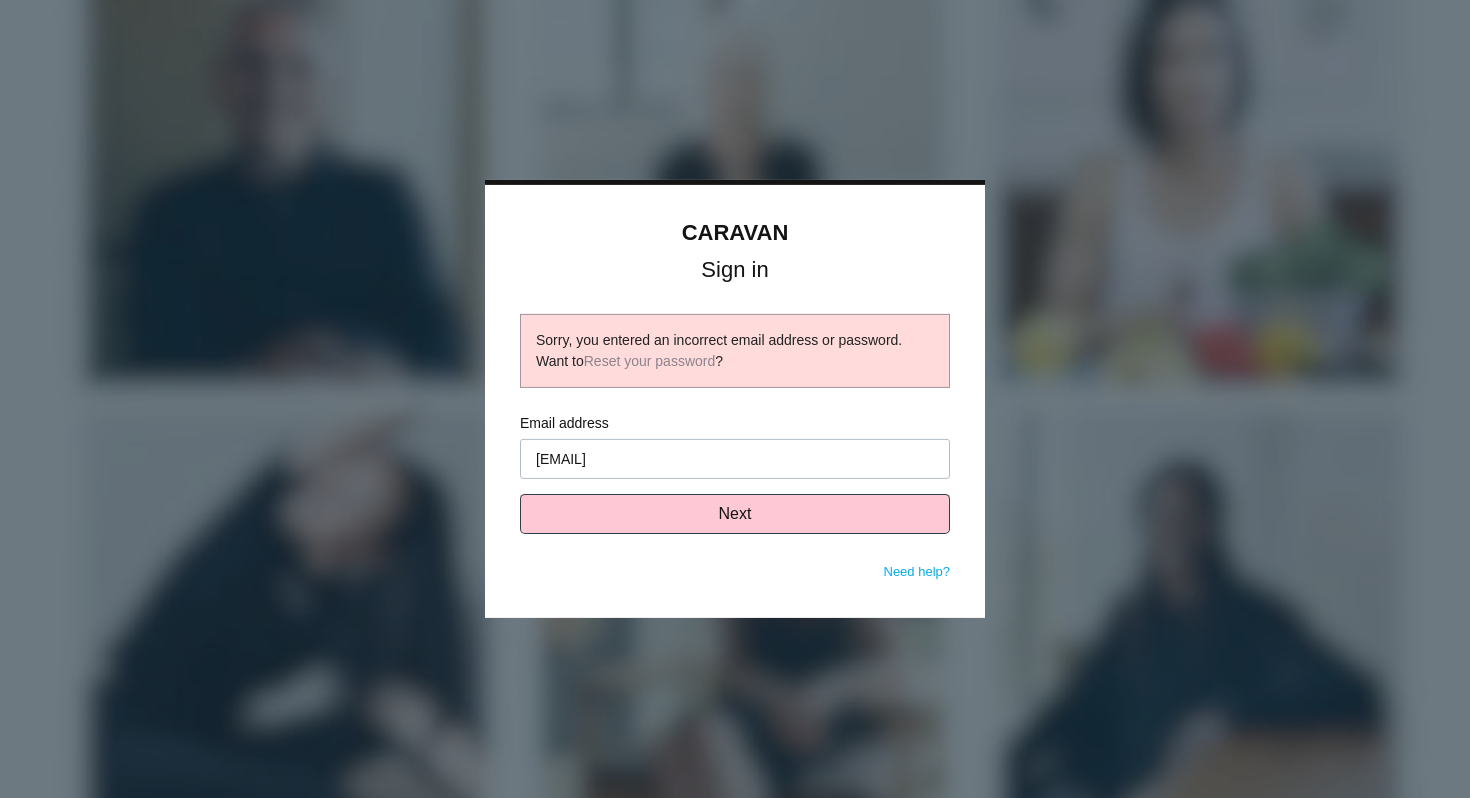 scroll, scrollTop: 0, scrollLeft: 0, axis: both 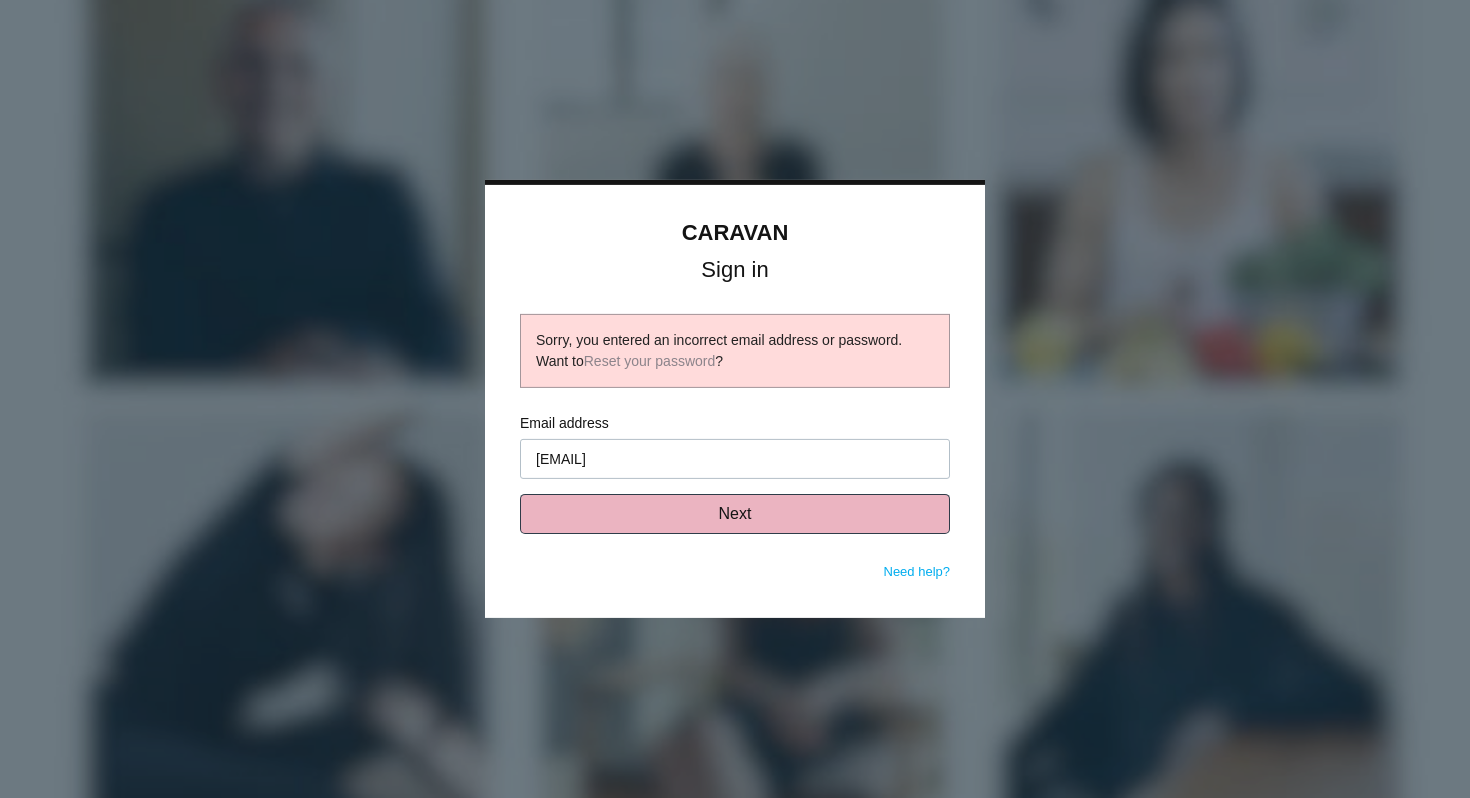 click on "Next" at bounding box center (735, 514) 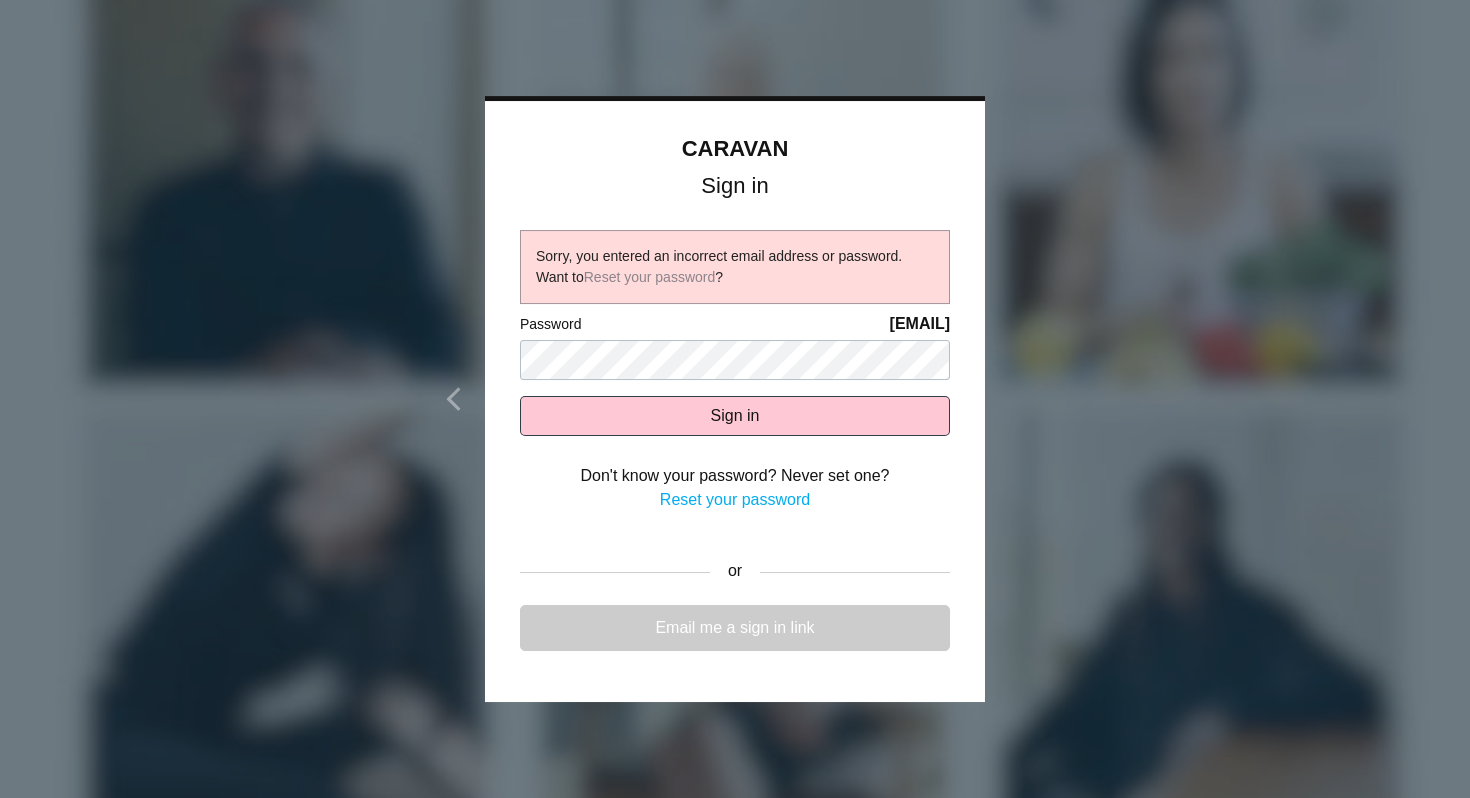 click on "Email me a sign in link" at bounding box center (735, 628) 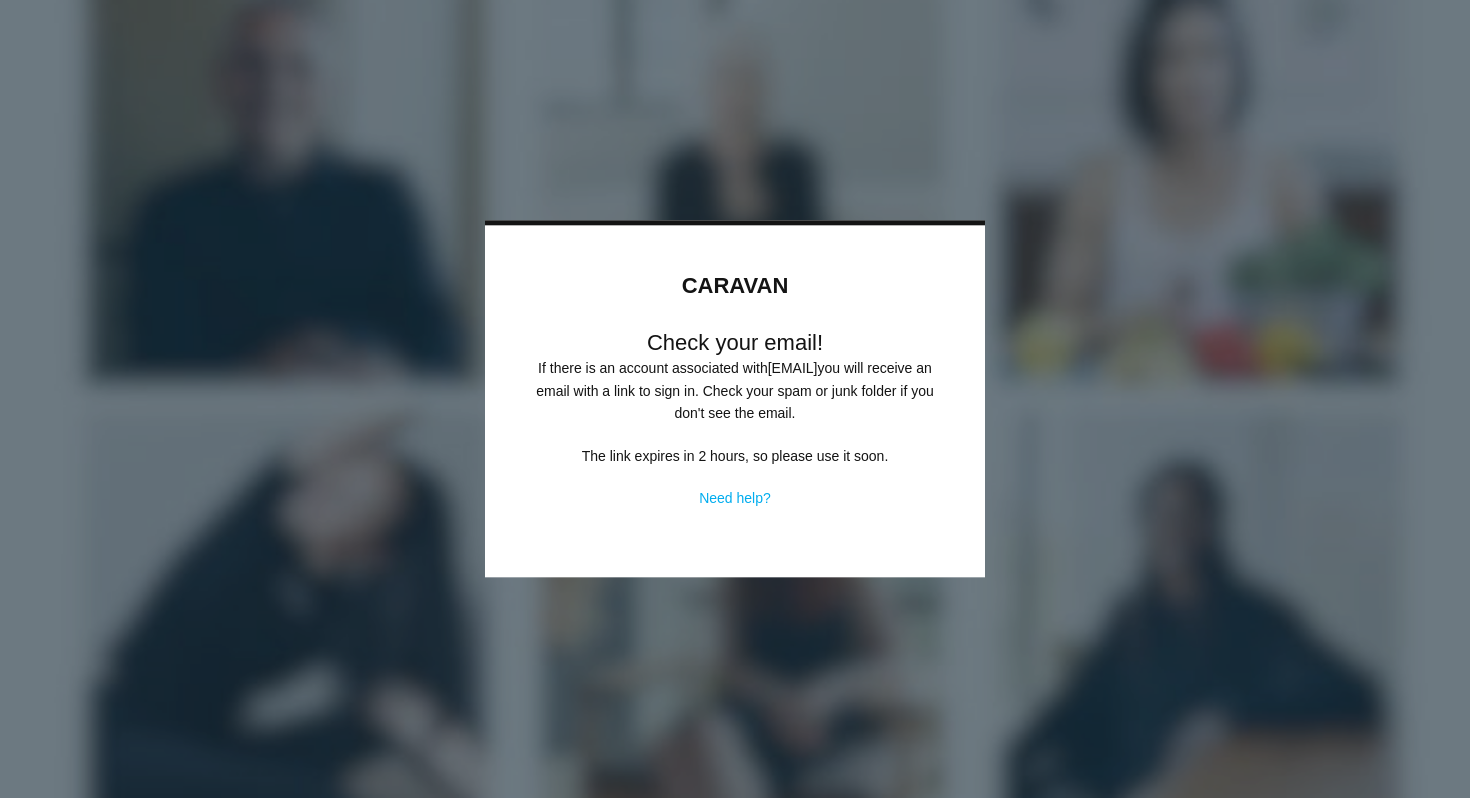 scroll, scrollTop: 0, scrollLeft: 0, axis: both 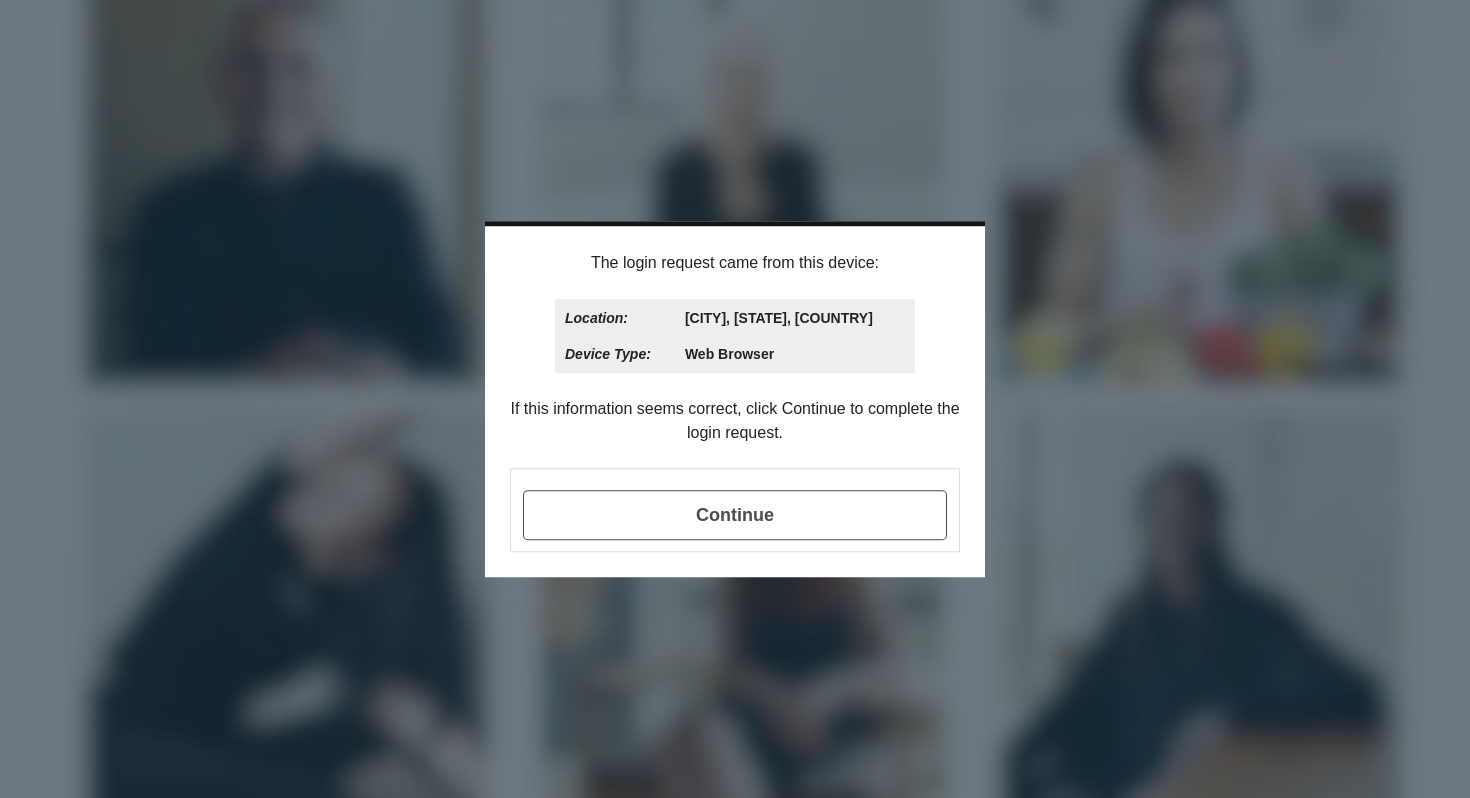 click on "Continue" at bounding box center [735, 515] 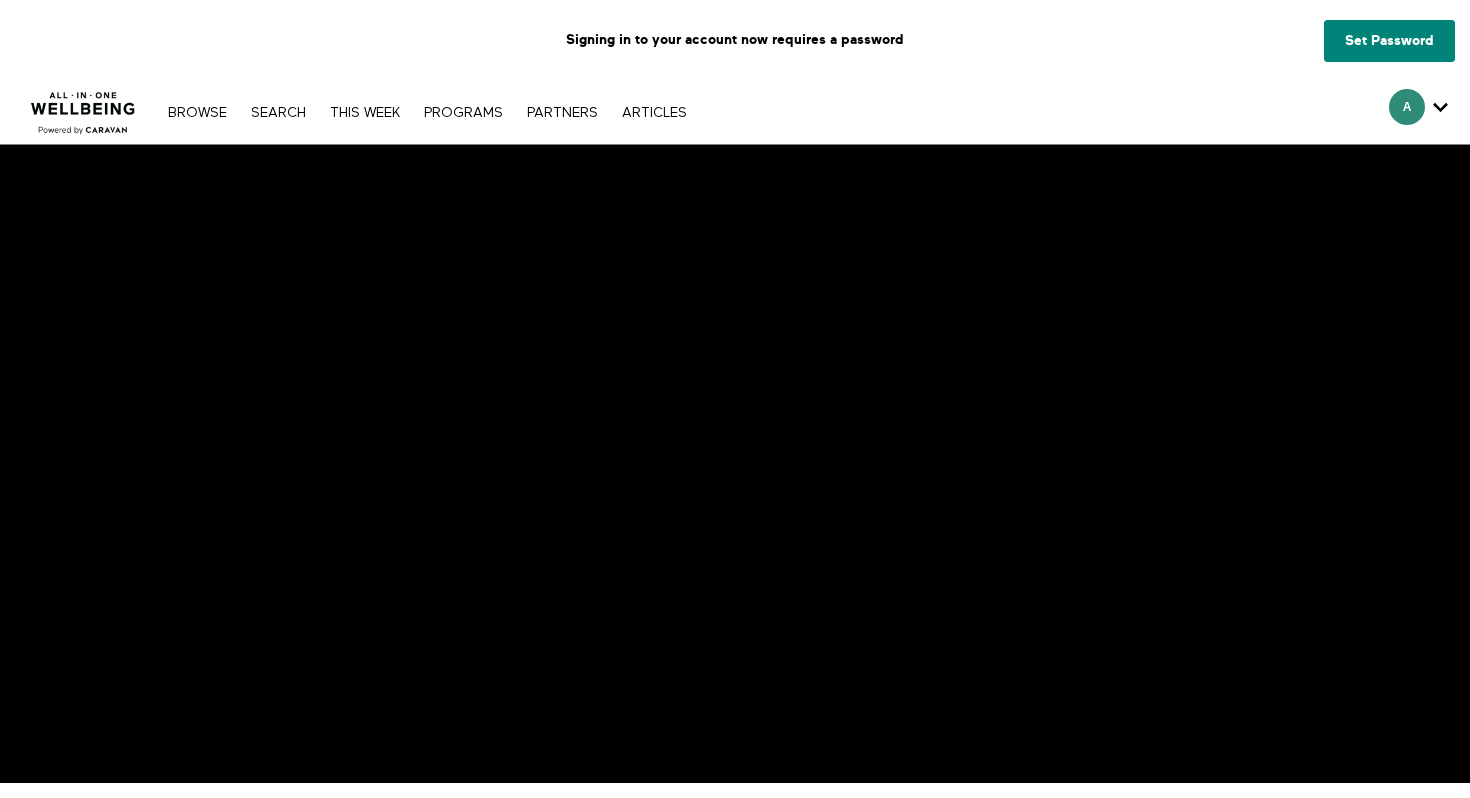 scroll, scrollTop: 0, scrollLeft: 0, axis: both 